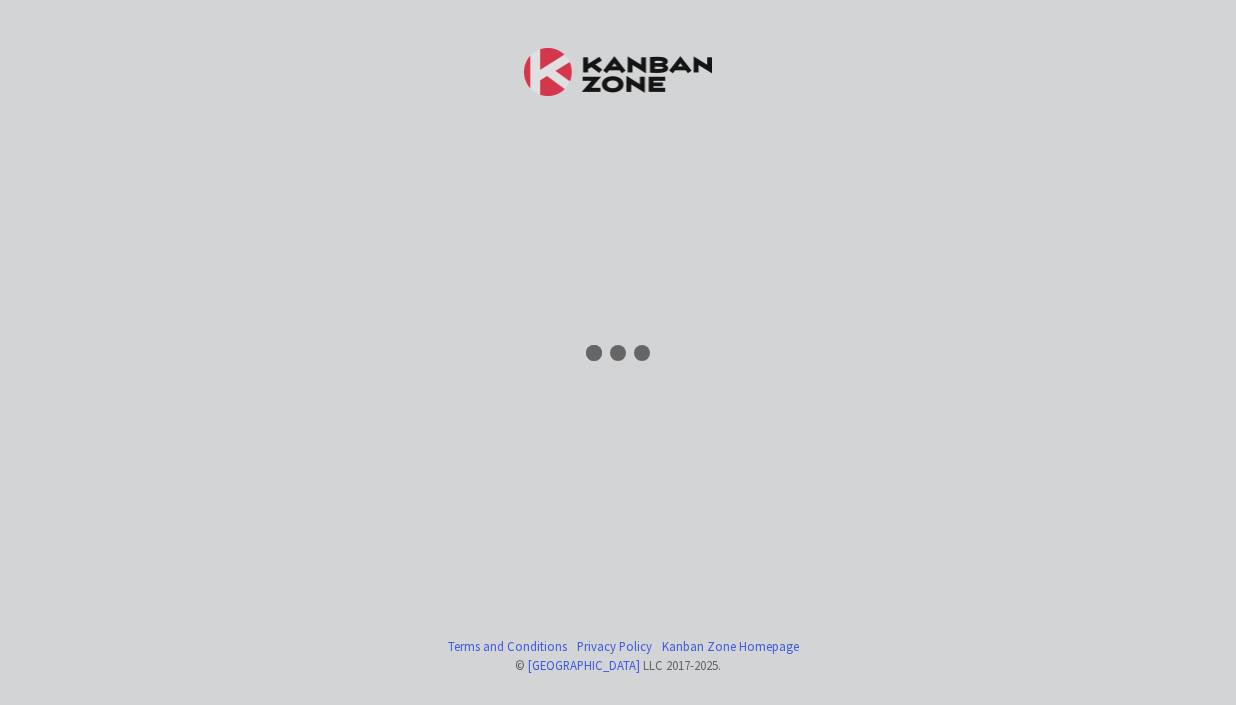 scroll, scrollTop: 0, scrollLeft: 0, axis: both 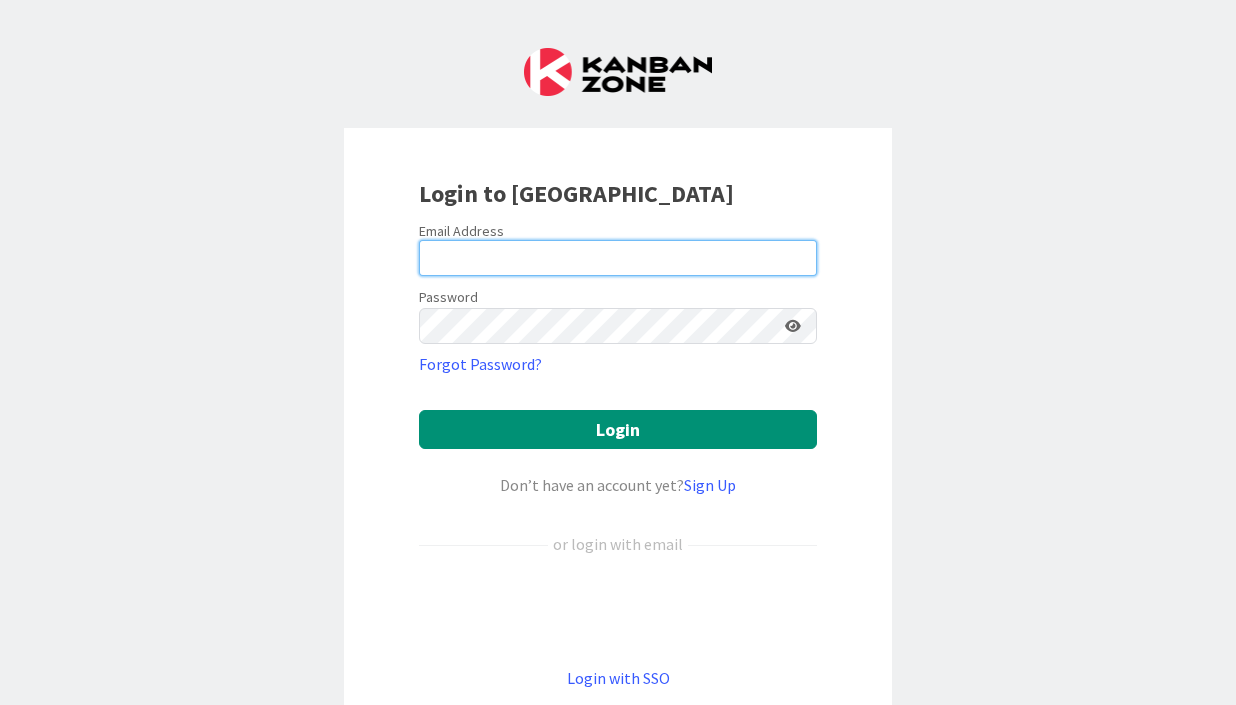 type on "[EMAIL_ADDRESS][DOMAIN_NAME]" 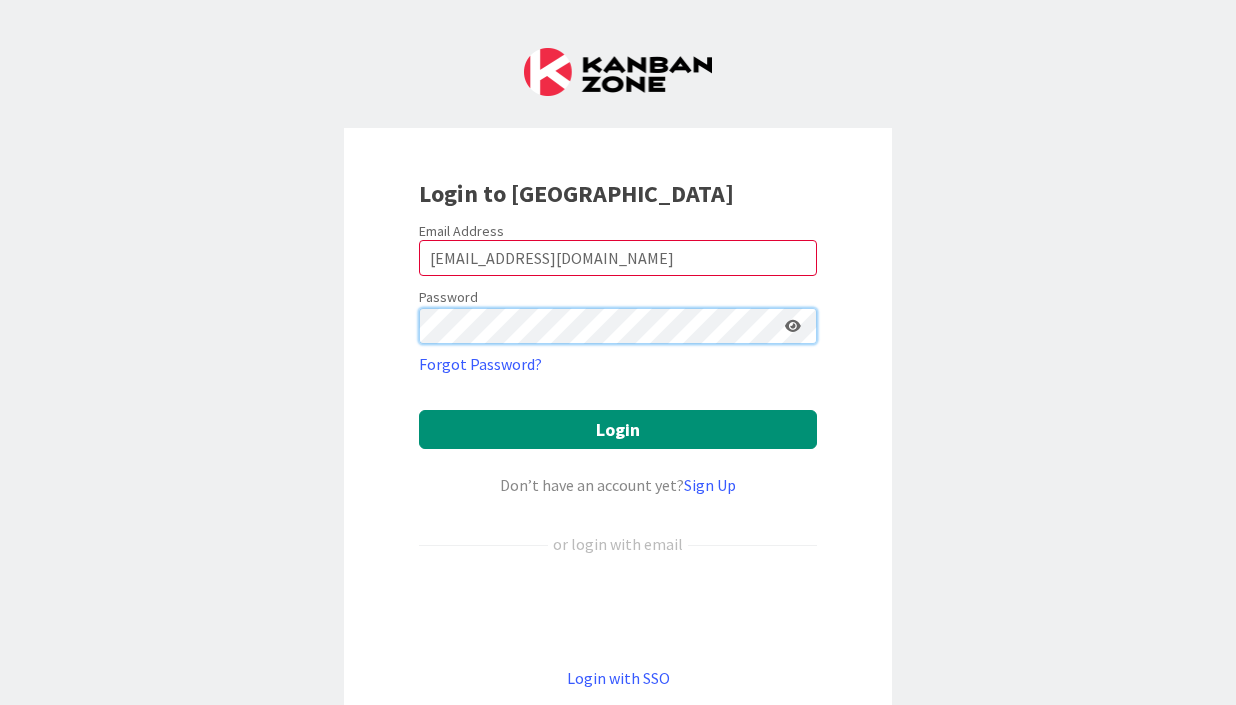 click on "Login" at bounding box center (618, 429) 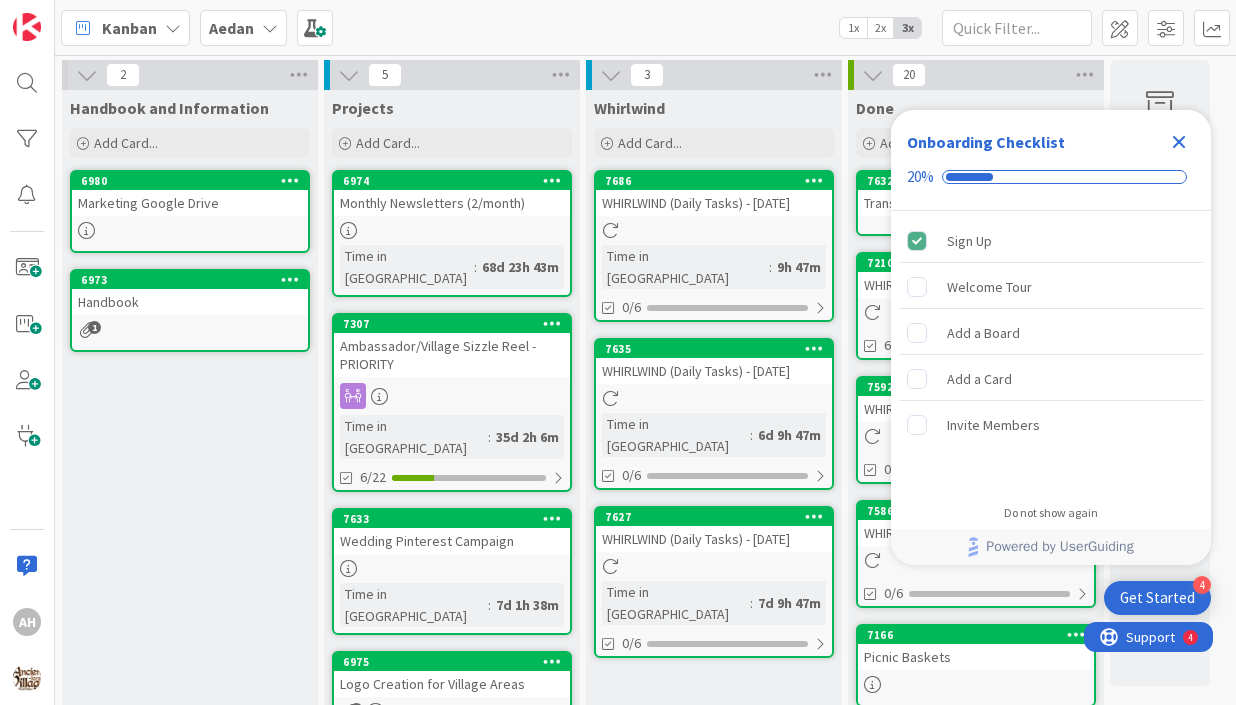 scroll, scrollTop: 0, scrollLeft: 0, axis: both 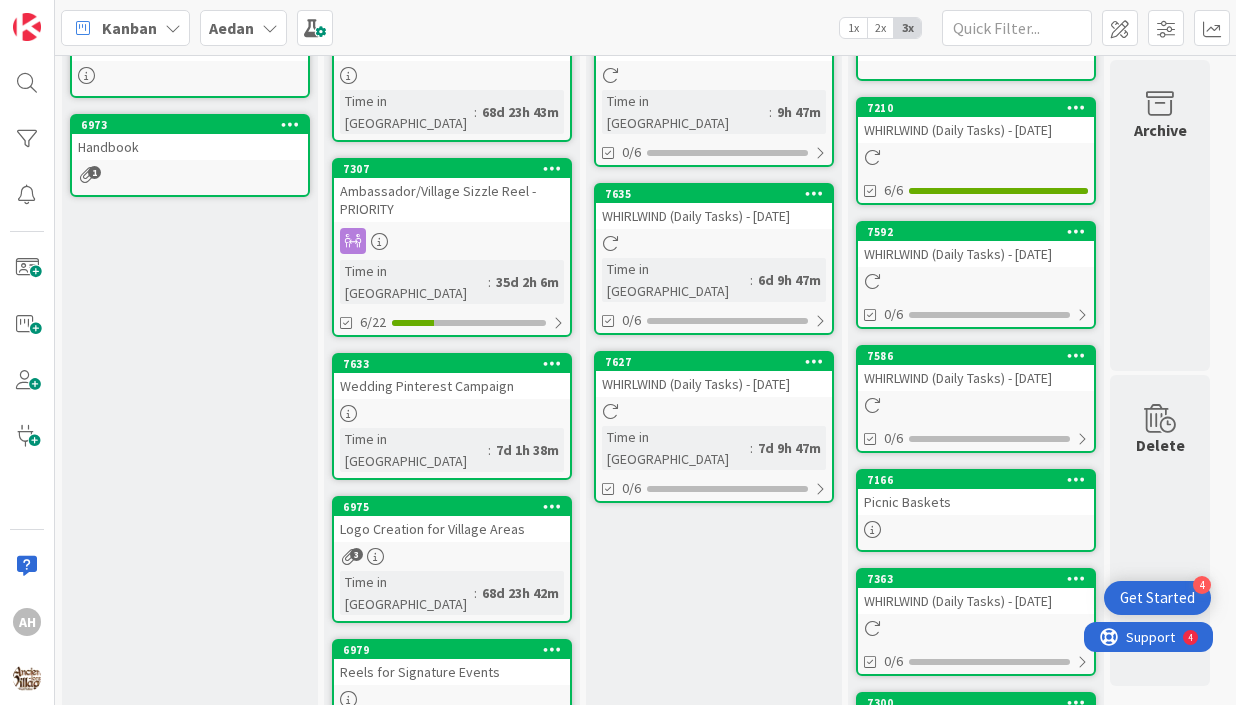 click on "Wedding Pinterest Campaign" at bounding box center [452, 386] 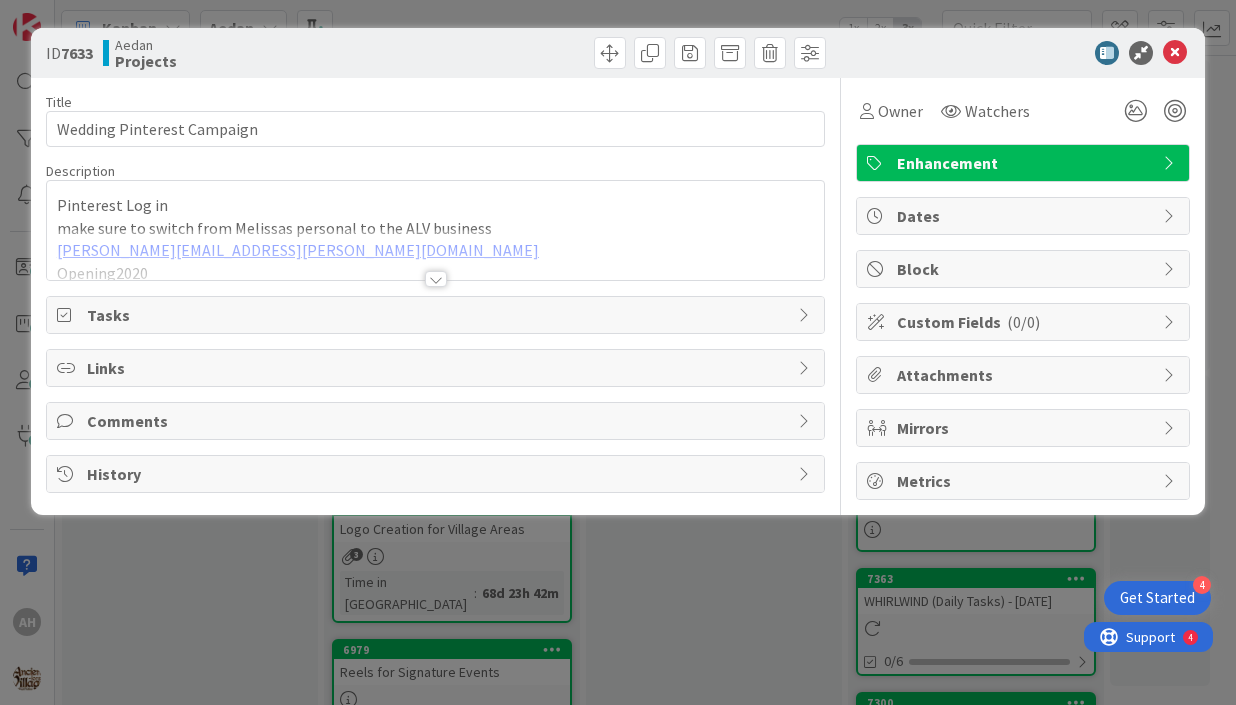 scroll, scrollTop: 0, scrollLeft: 0, axis: both 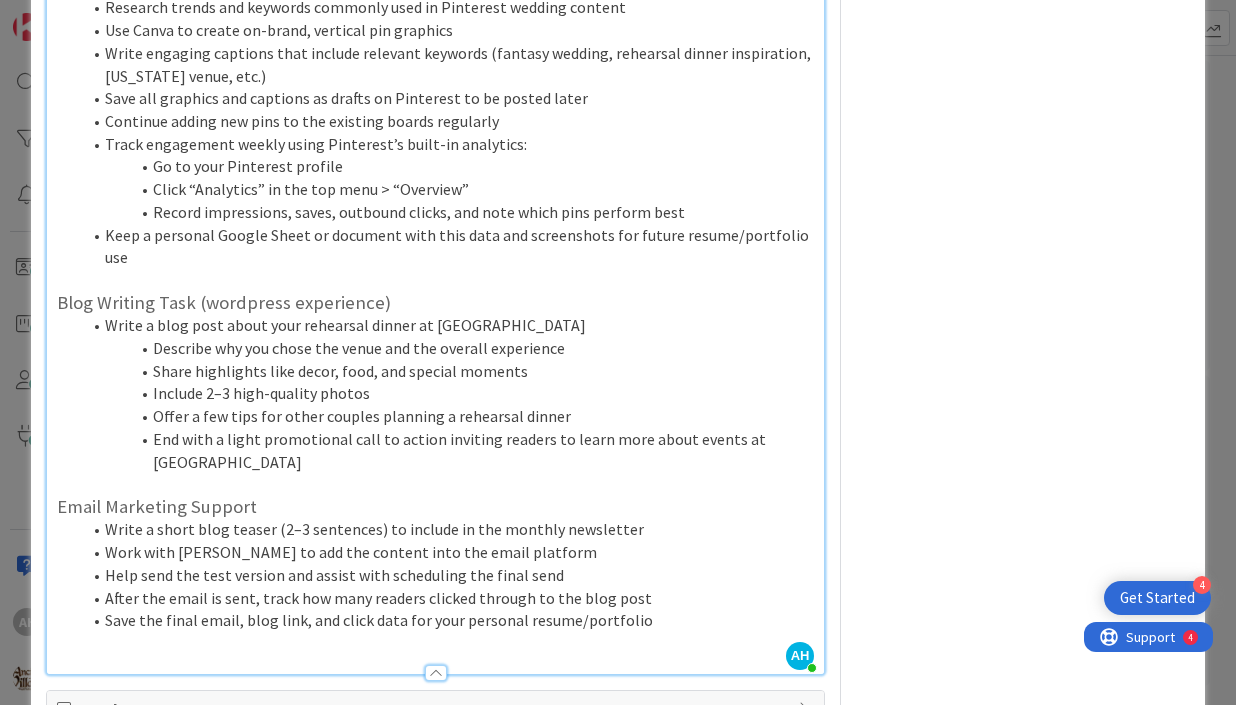 click on "Write a short blog teaser (2–3 sentences) to include in the monthly newsletter" at bounding box center [447, 529] 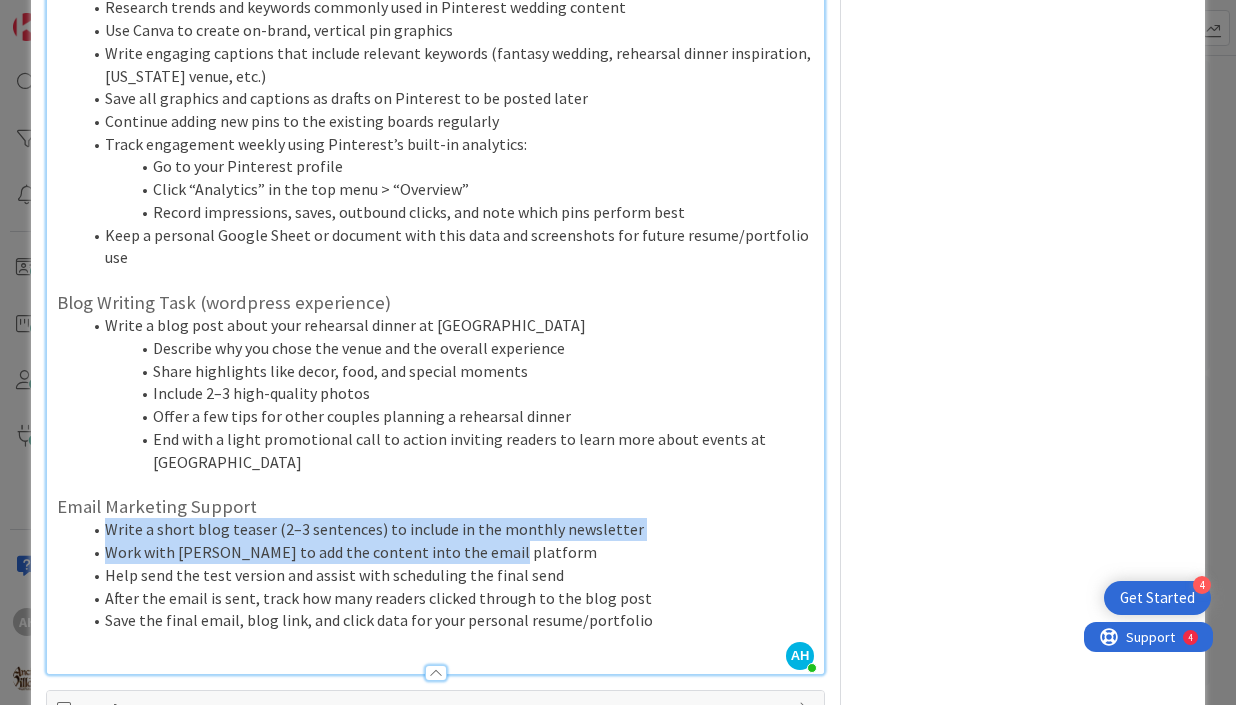 drag, startPoint x: 105, startPoint y: 455, endPoint x: 490, endPoint y: 473, distance: 385.42056 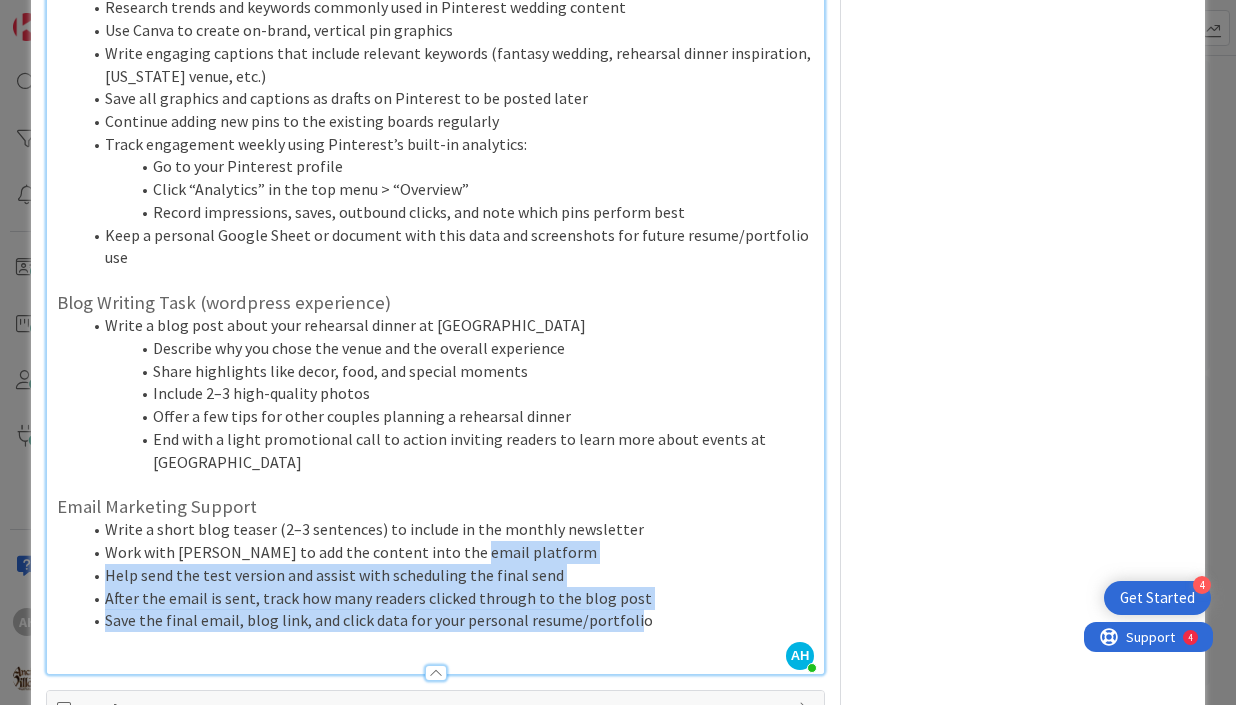 drag, startPoint x: 626, startPoint y: 558, endPoint x: 448, endPoint y: 480, distance: 194.3399 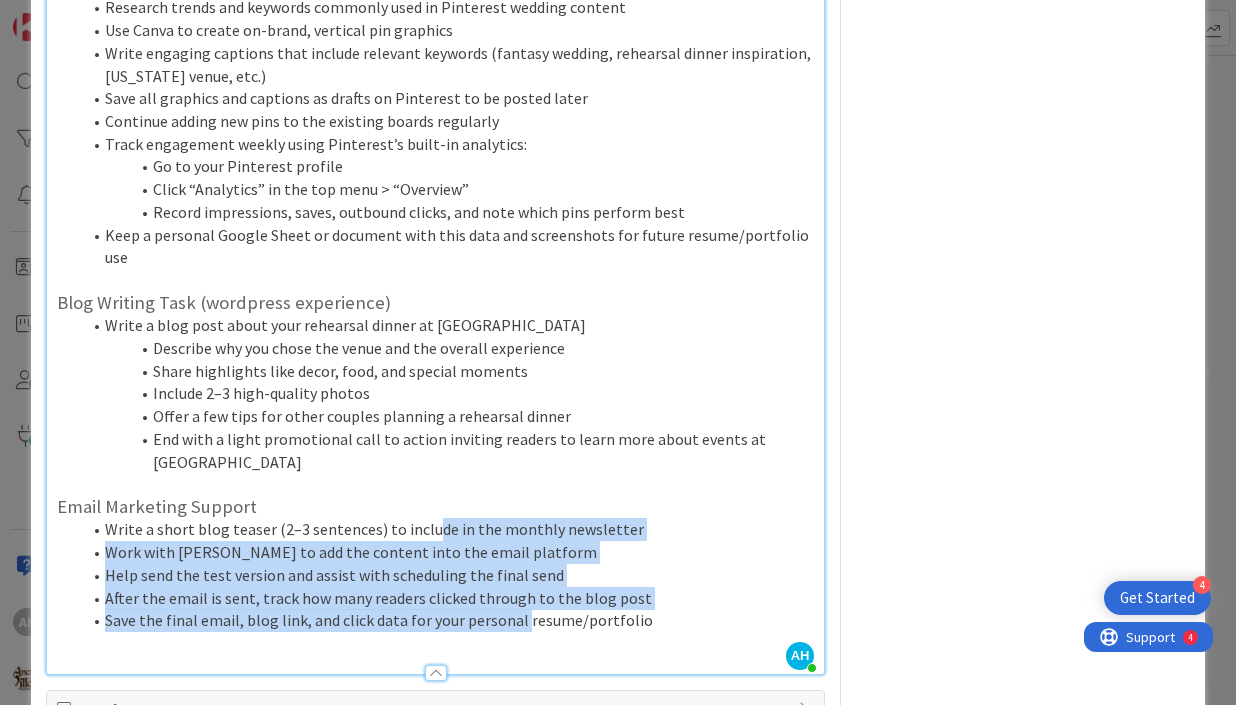 drag, startPoint x: 423, startPoint y: 469, endPoint x: 521, endPoint y: 551, distance: 127.78106 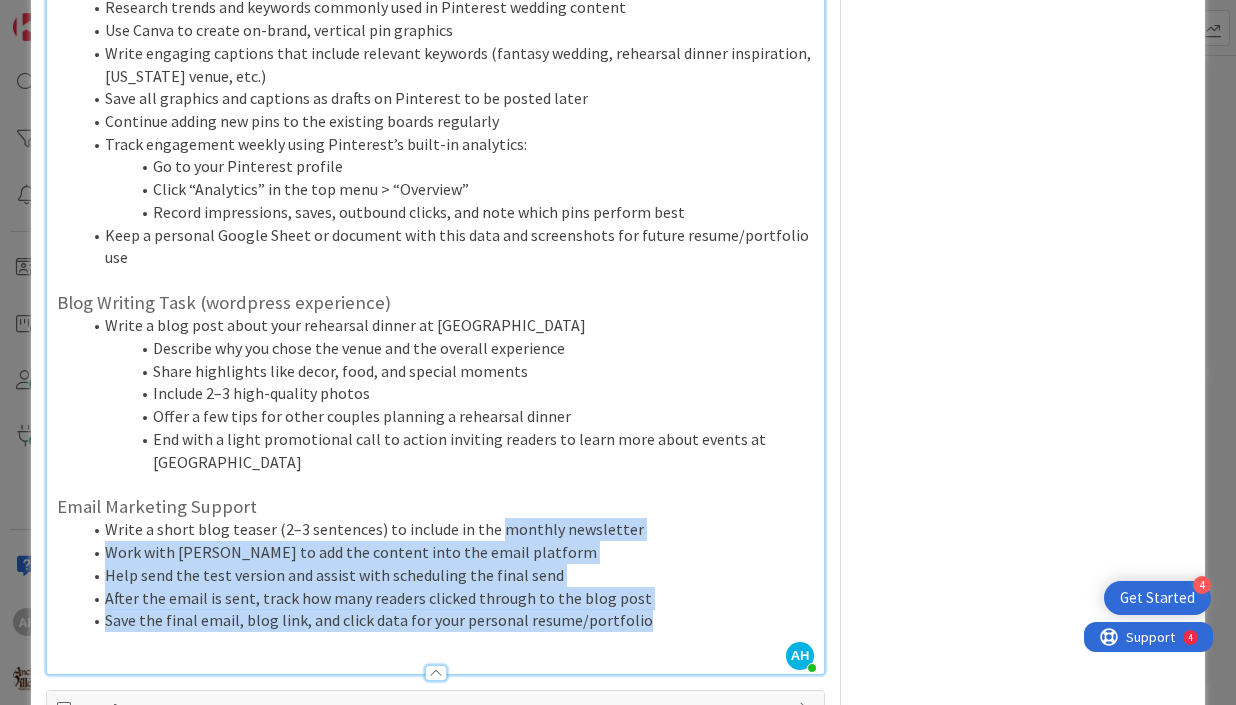 drag, startPoint x: 662, startPoint y: 548, endPoint x: 487, endPoint y: 453, distance: 199.12308 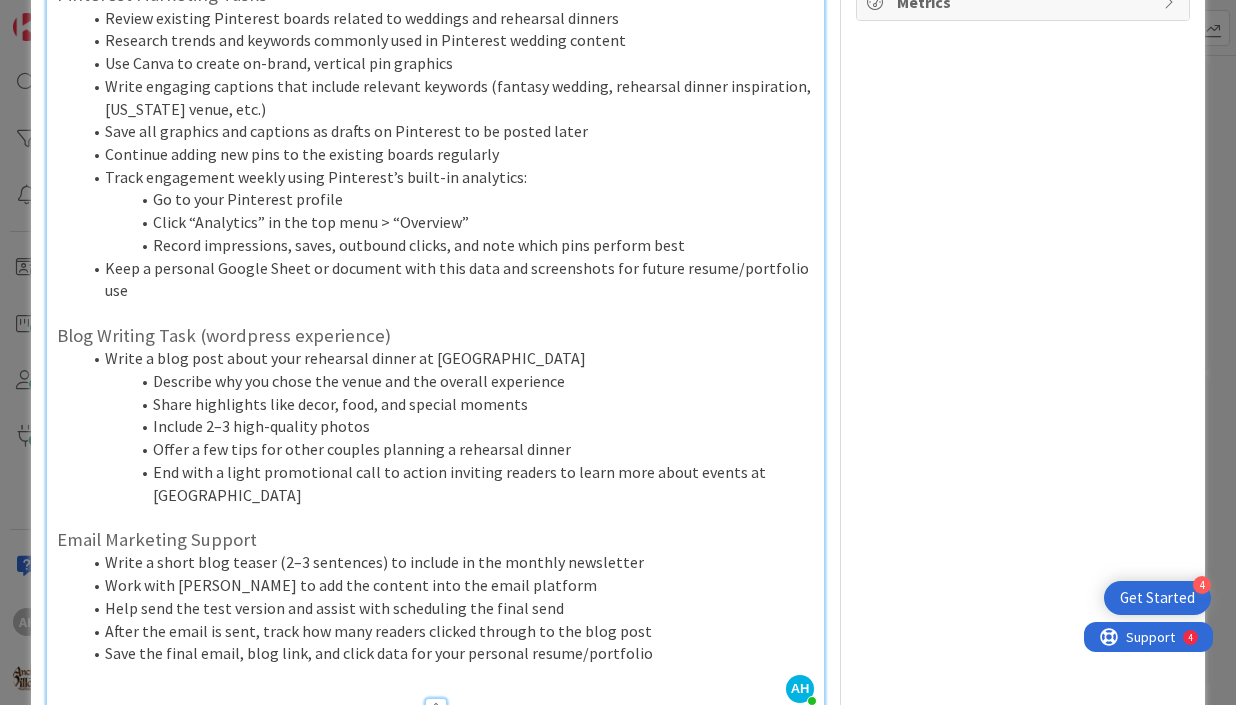 scroll, scrollTop: 494, scrollLeft: 0, axis: vertical 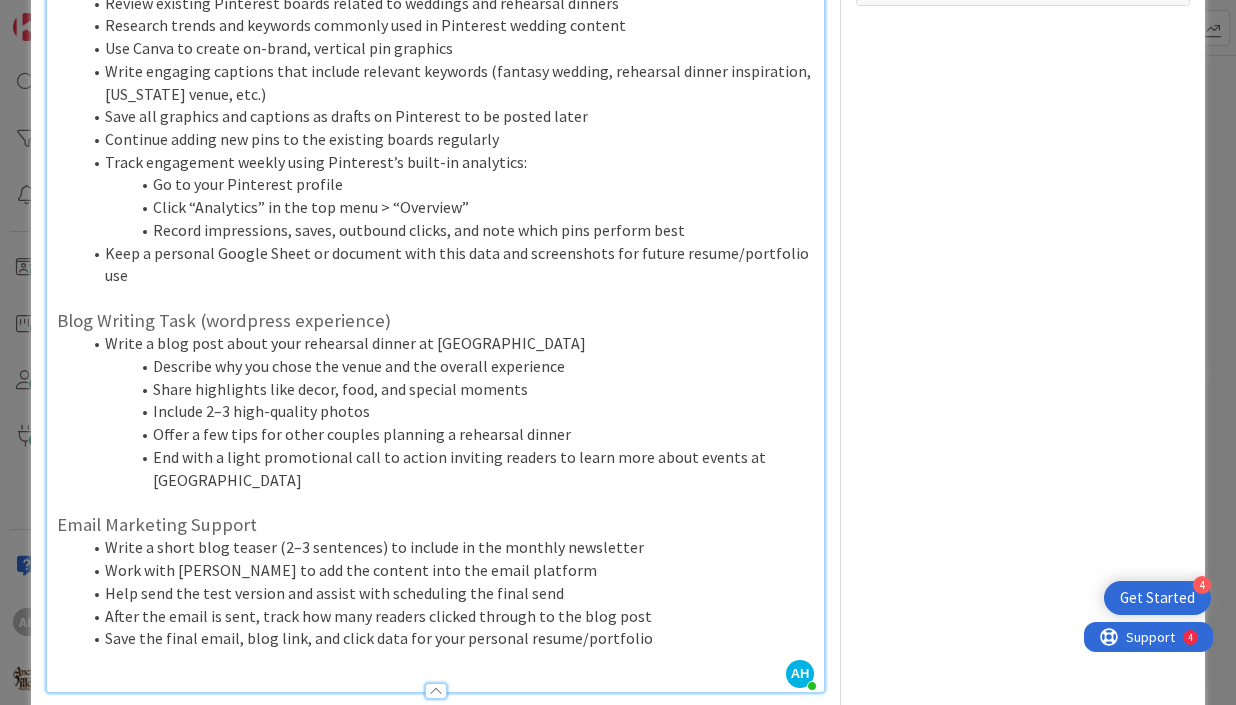 click at bounding box center (435, 661) 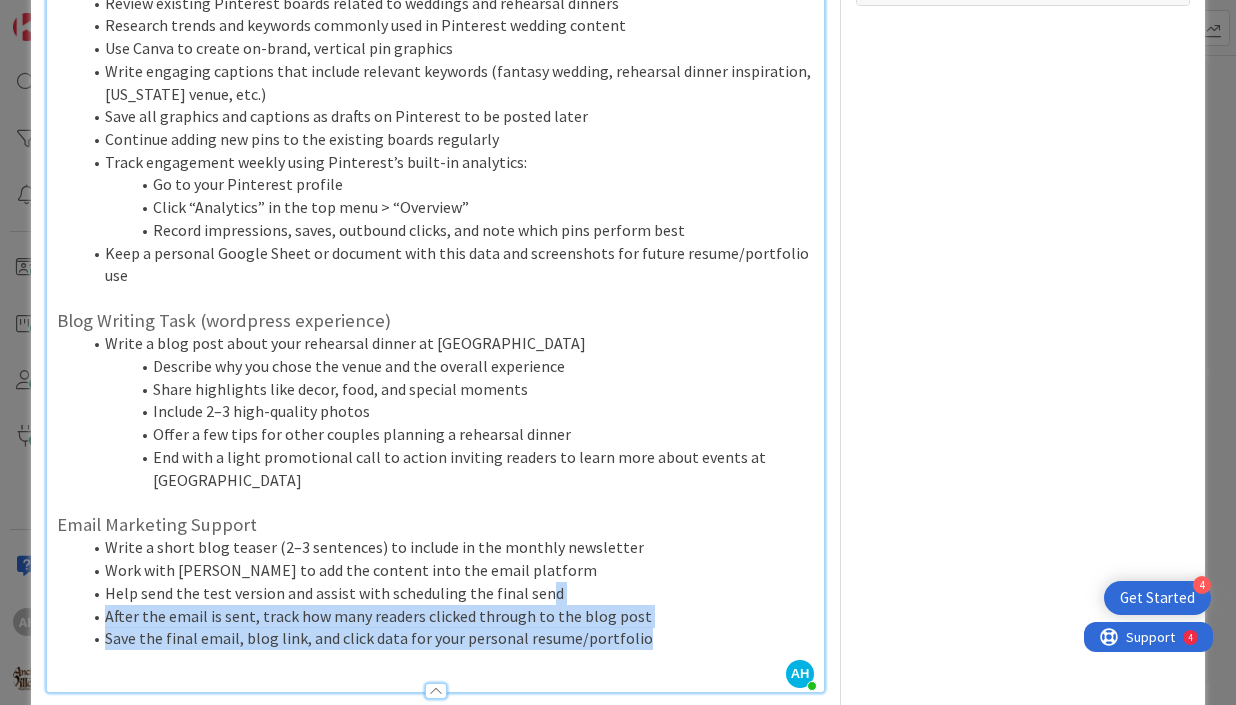 drag, startPoint x: 630, startPoint y: 576, endPoint x: 540, endPoint y: 524, distance: 103.94229 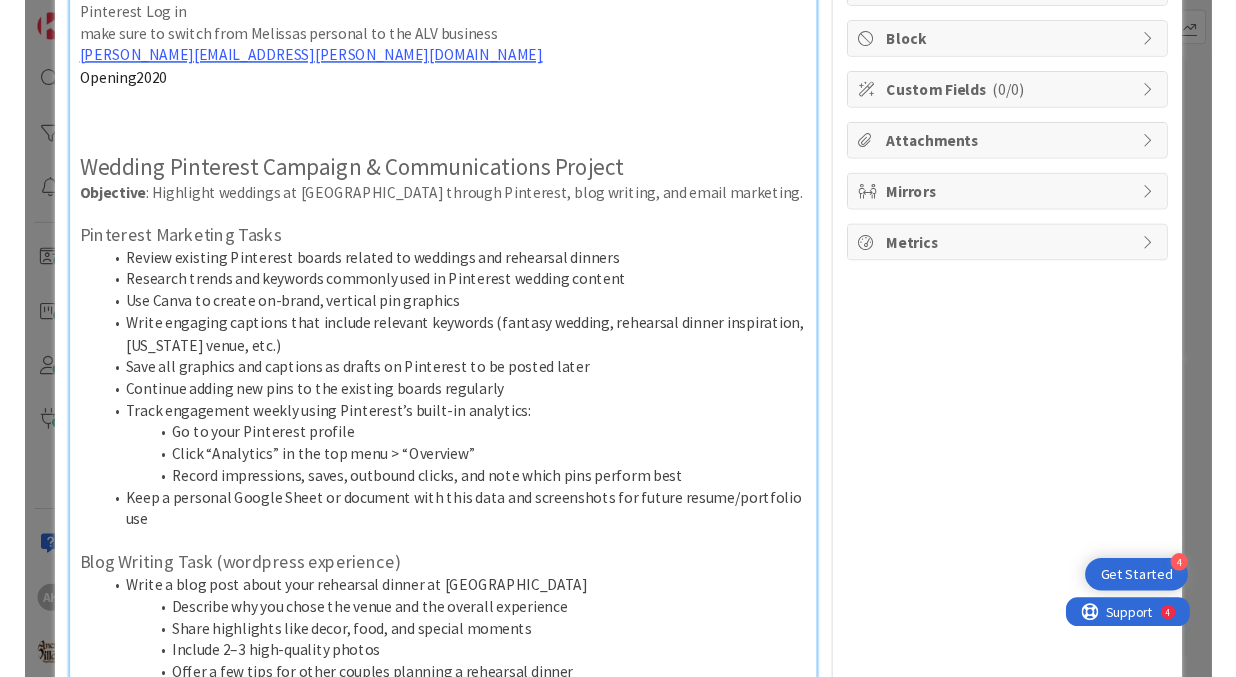 scroll, scrollTop: 237, scrollLeft: 0, axis: vertical 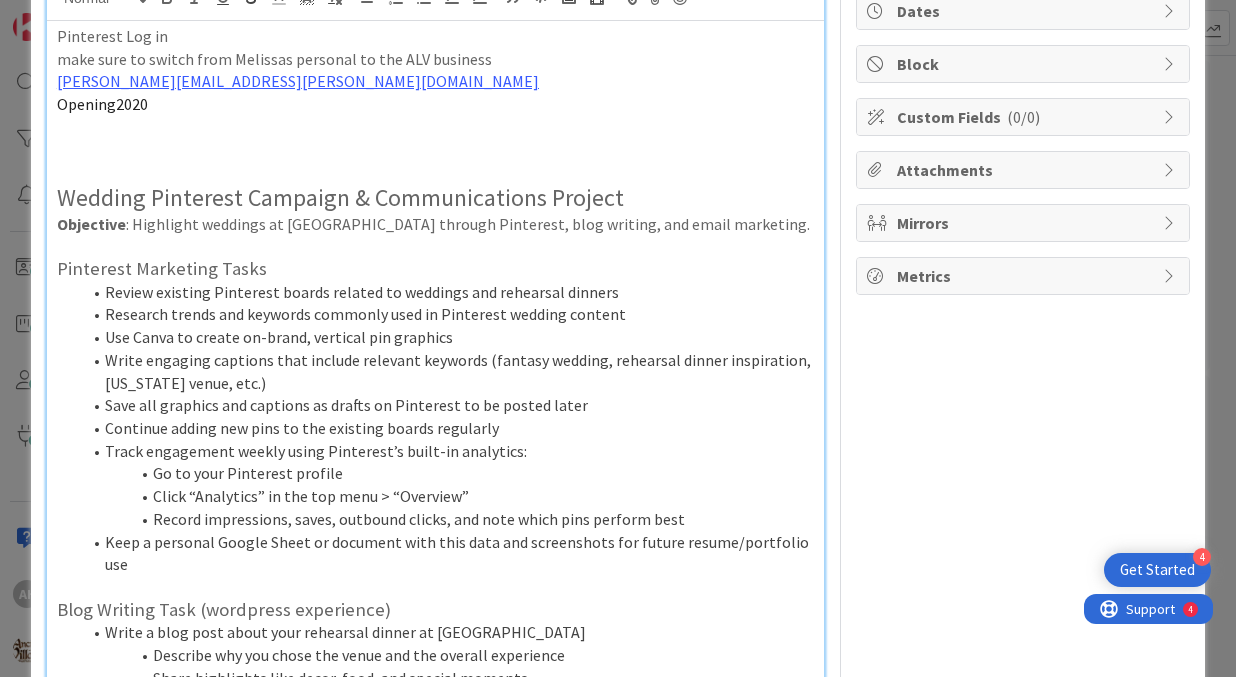 click on "Review existing Pinterest boards related to weddings and rehearsal dinners" at bounding box center [447, 292] 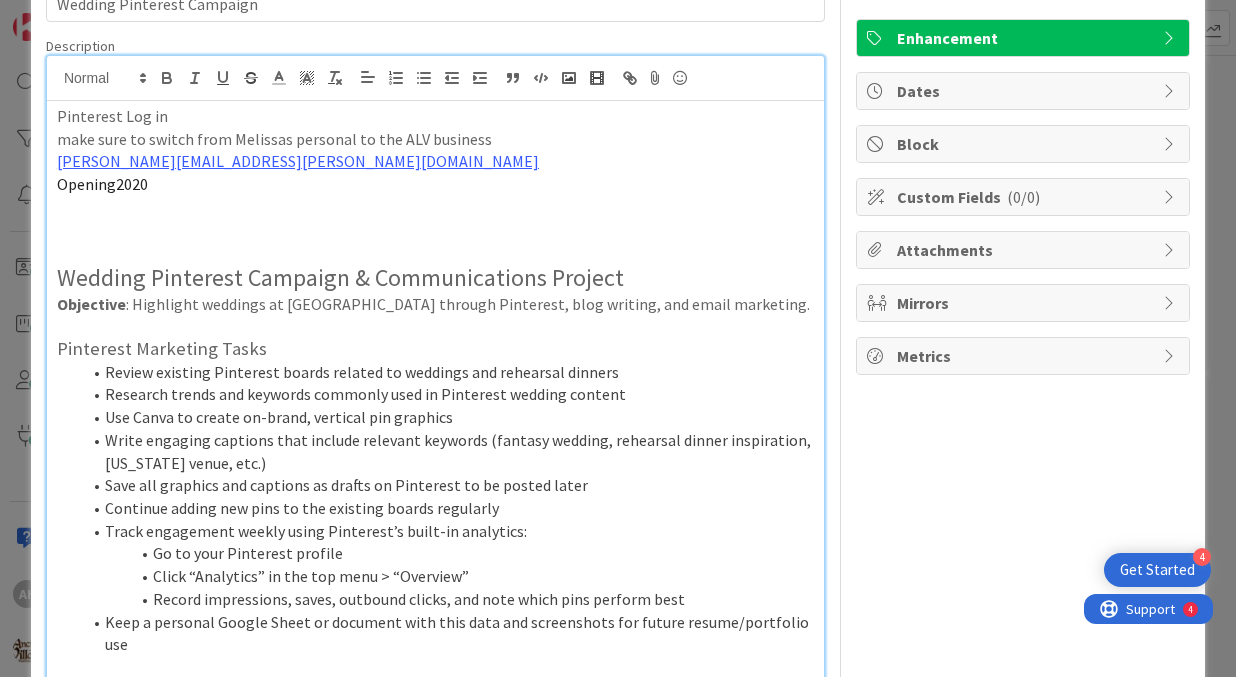 scroll, scrollTop: 104, scrollLeft: 0, axis: vertical 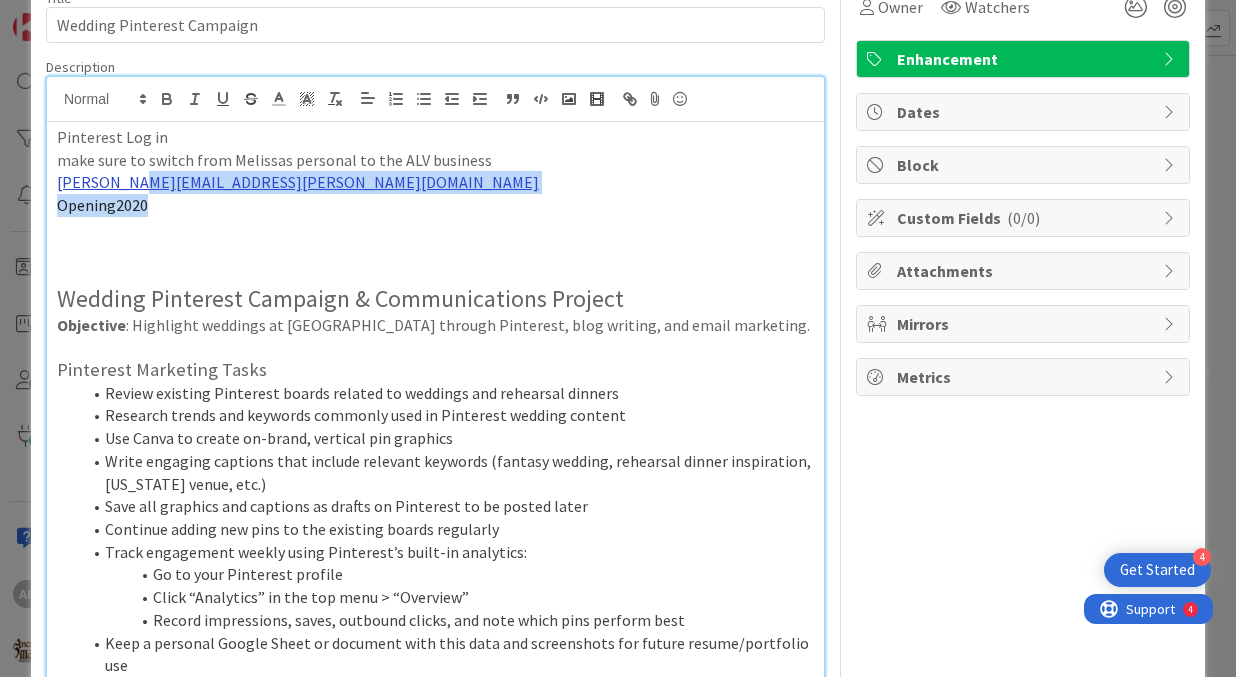 drag, startPoint x: 268, startPoint y: 193, endPoint x: 97, endPoint y: 179, distance: 171.57214 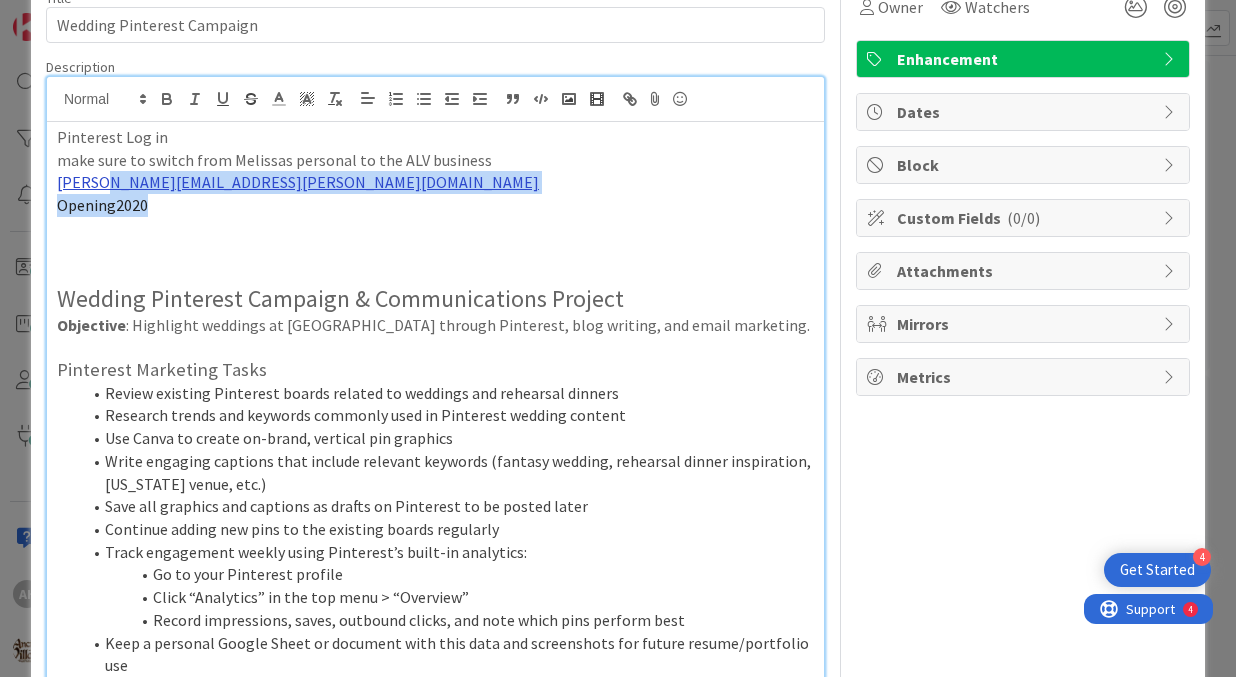 click on "[PERSON_NAME][EMAIL_ADDRESS][PERSON_NAME][DOMAIN_NAME]" at bounding box center (298, 182) 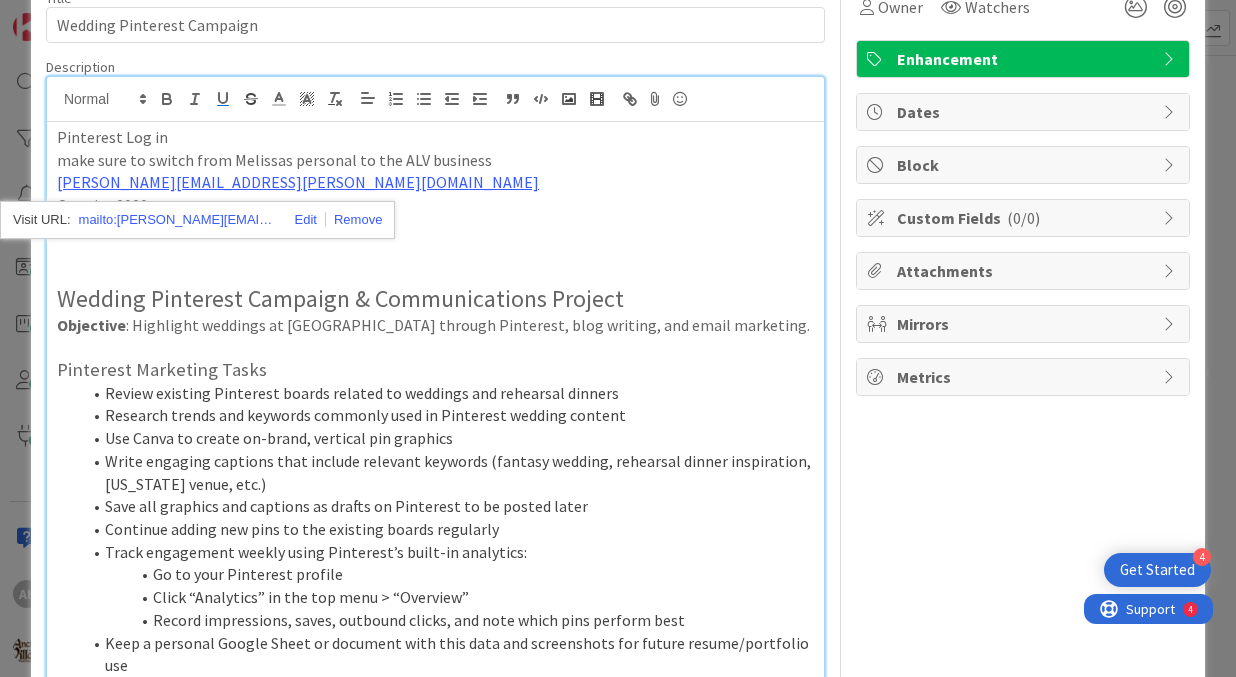 click on "[PERSON_NAME][EMAIL_ADDRESS][PERSON_NAME][DOMAIN_NAME]" at bounding box center (435, 182) 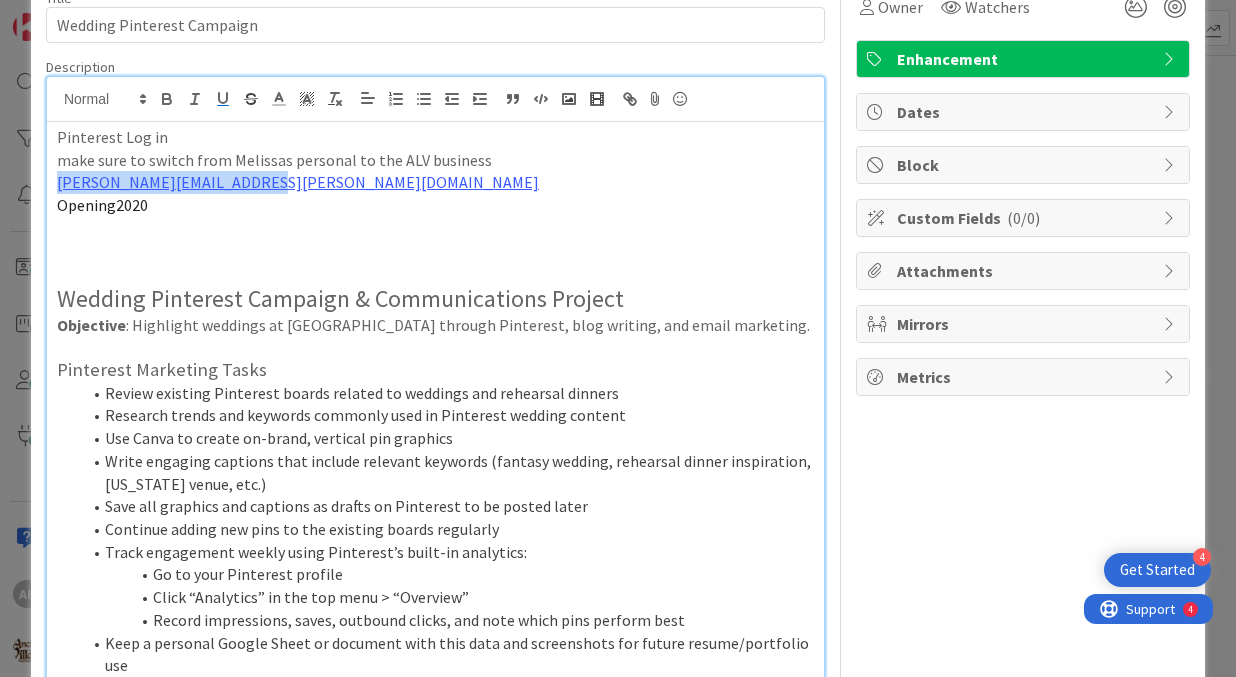 drag, startPoint x: 287, startPoint y: 180, endPoint x: -5, endPoint y: 176, distance: 292.0274 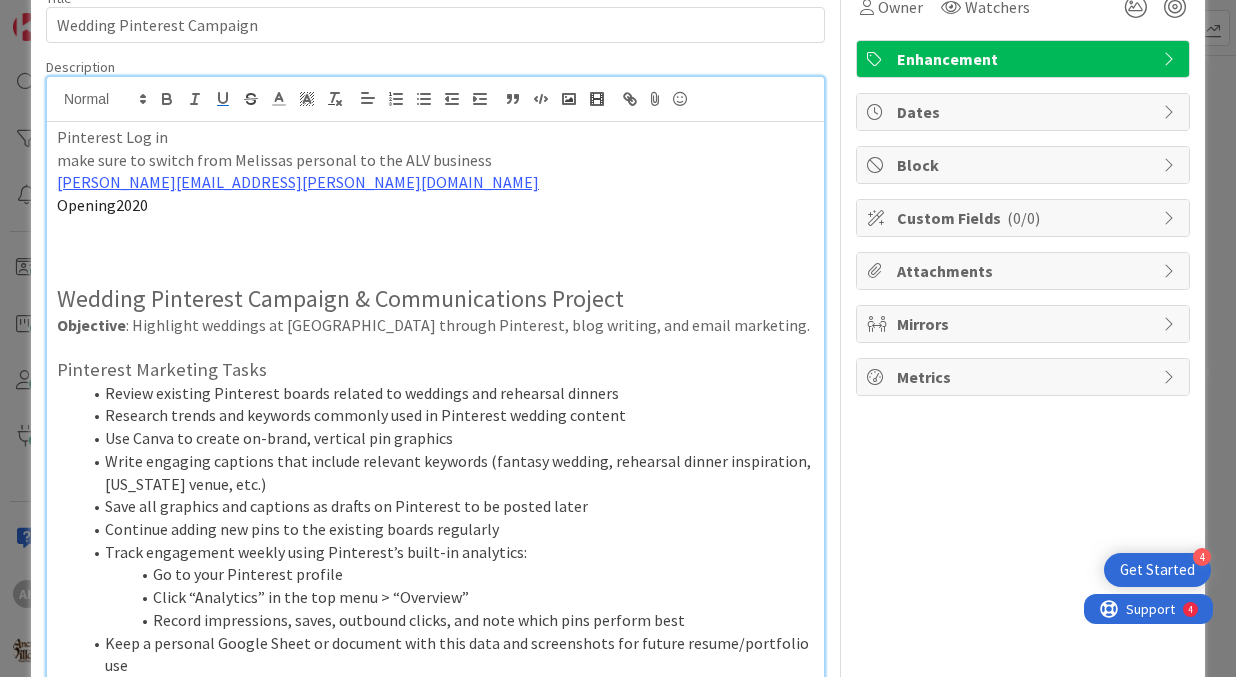 drag, startPoint x: 165, startPoint y: 218, endPoint x: -4, endPoint y: 218, distance: 169 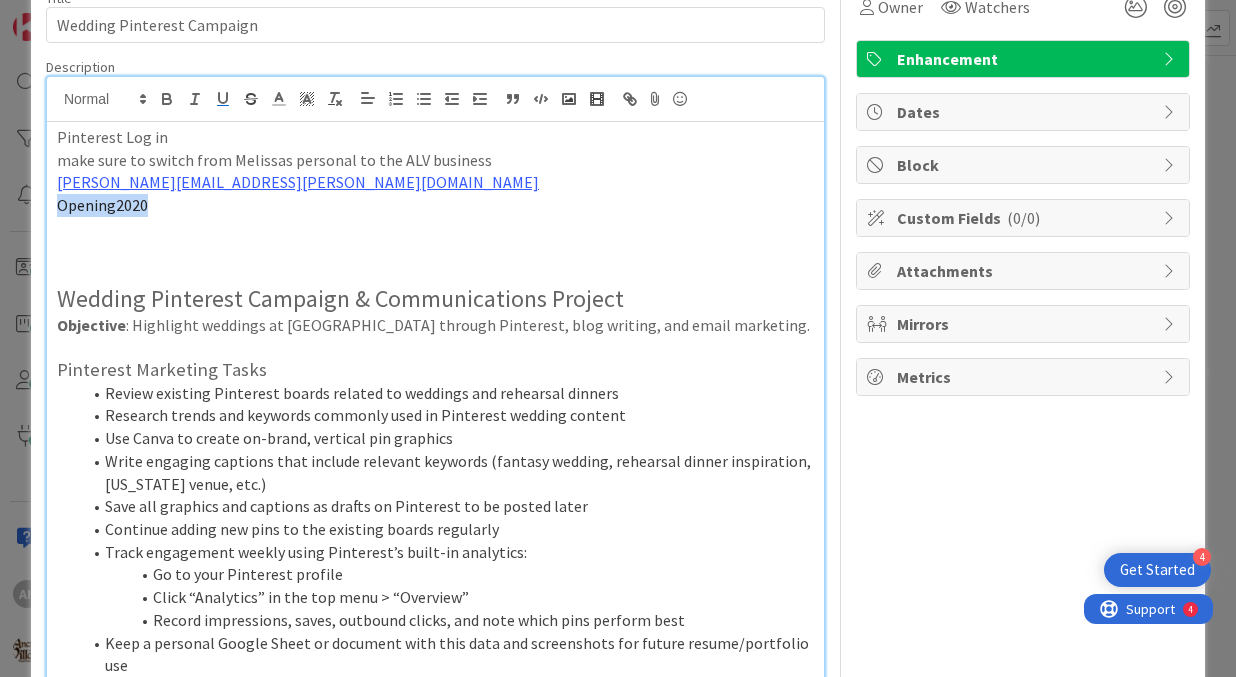 drag, startPoint x: 194, startPoint y: 206, endPoint x: -20, endPoint y: 204, distance: 214.00934 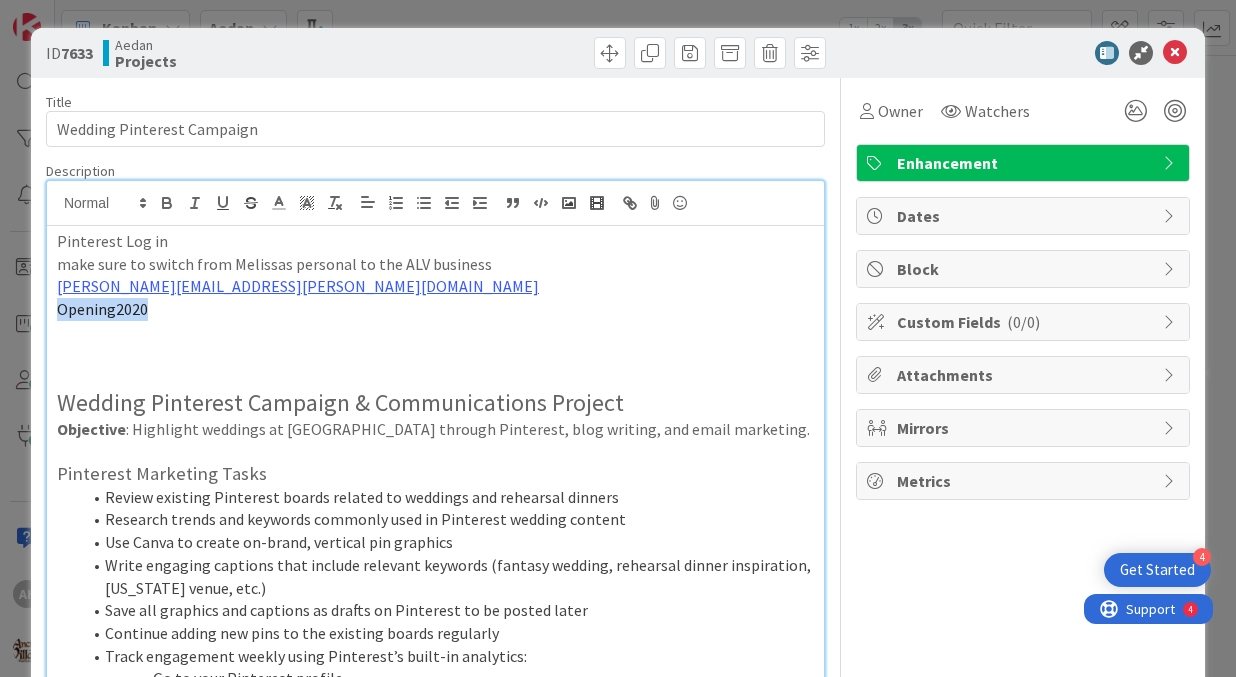 scroll, scrollTop: 0, scrollLeft: 0, axis: both 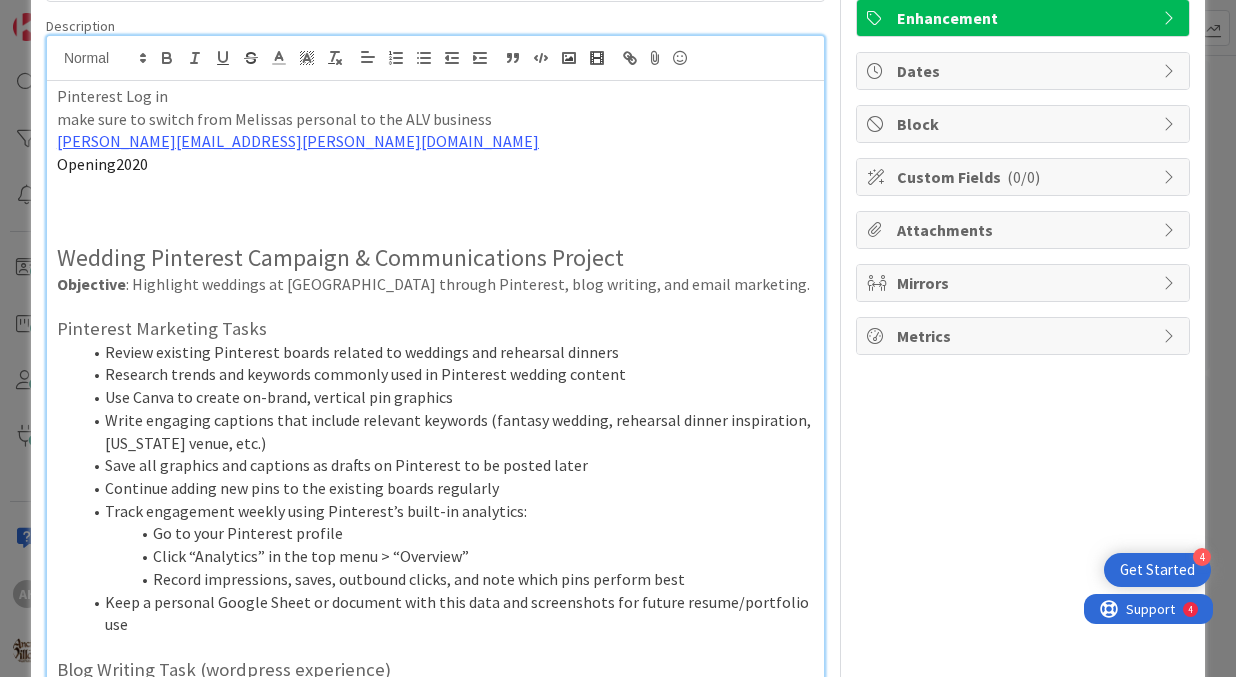 click on "Research trends and keywords commonly used in Pinterest wedding content" at bounding box center (447, 374) 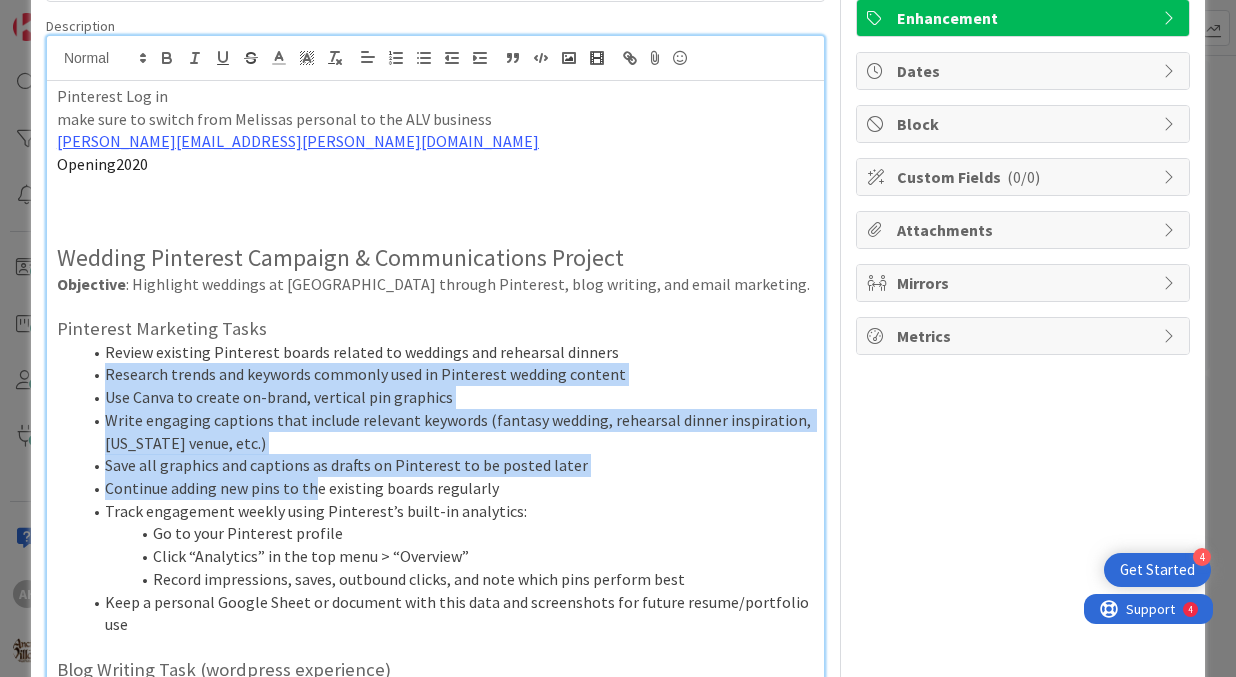 drag, startPoint x: 105, startPoint y: 358, endPoint x: 311, endPoint y: 476, distance: 237.40262 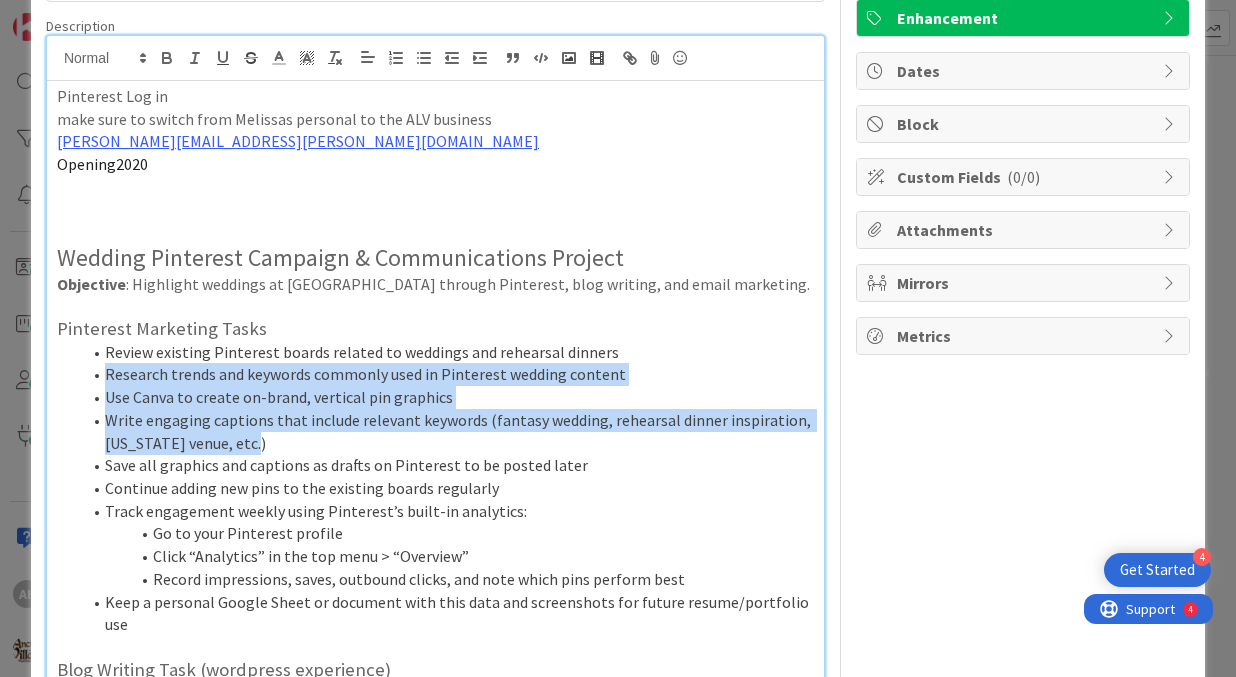 drag, startPoint x: 289, startPoint y: 430, endPoint x: 192, endPoint y: 354, distance: 123.22743 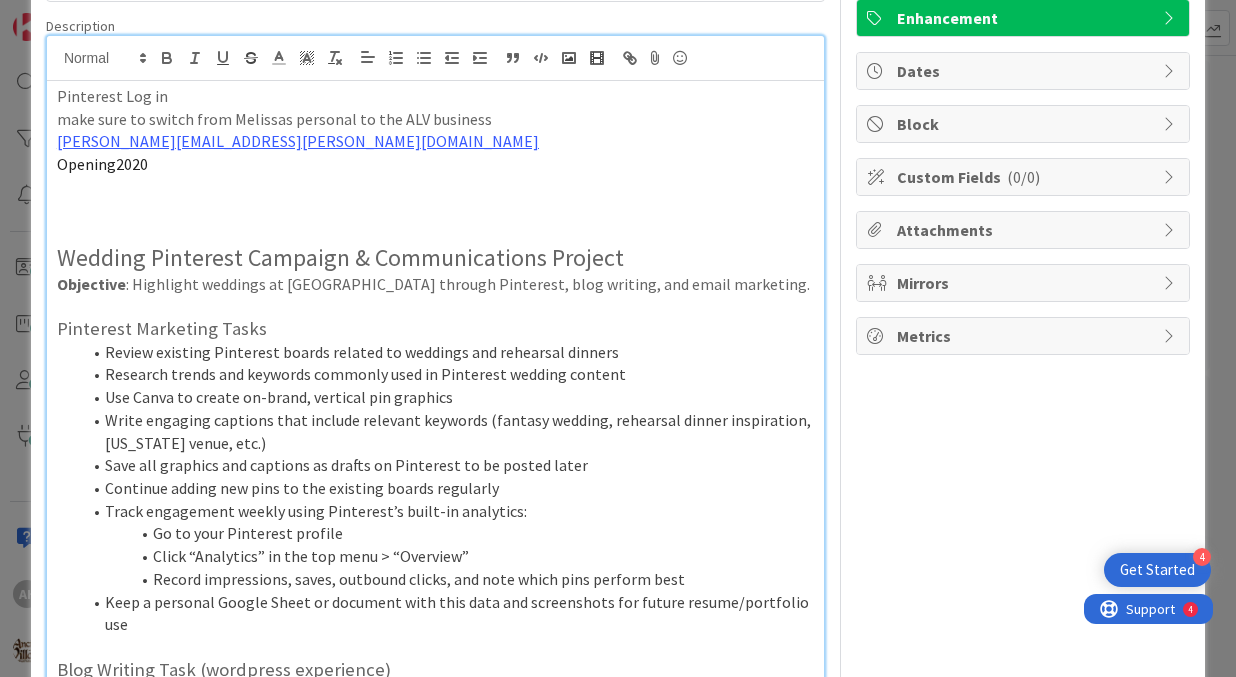 click on "Review existing Pinterest boards related to weddings and rehearsal dinners" at bounding box center [447, 352] 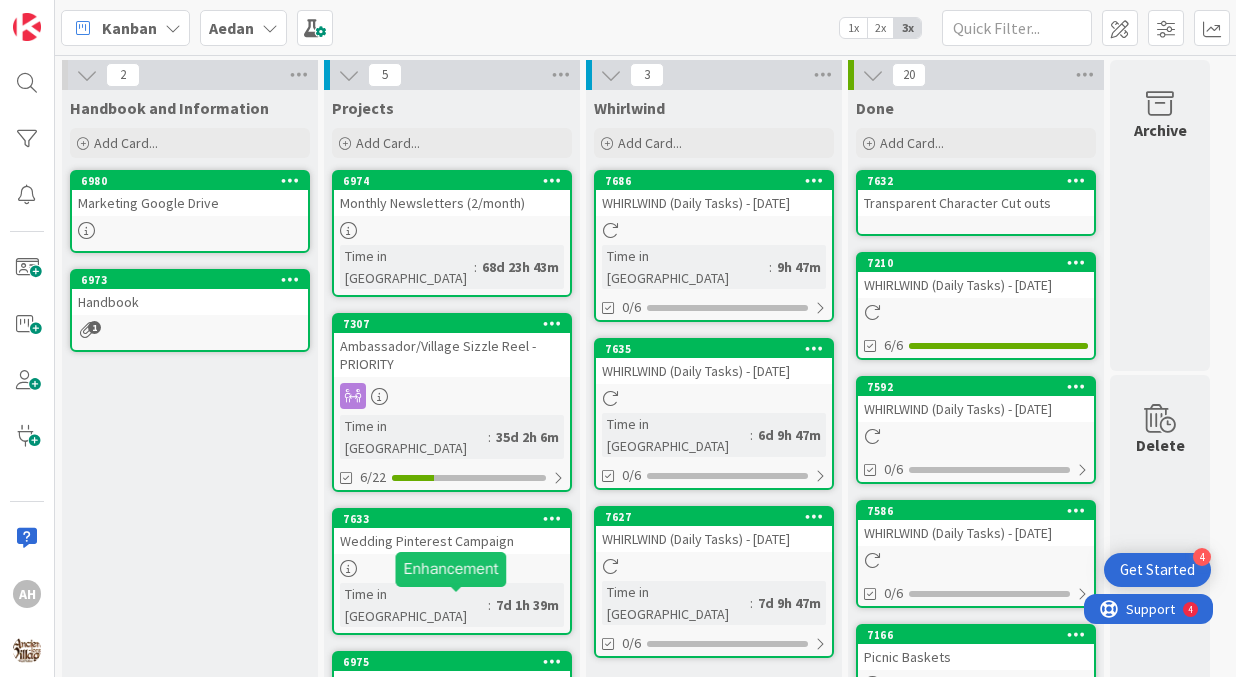 scroll, scrollTop: 0, scrollLeft: 0, axis: both 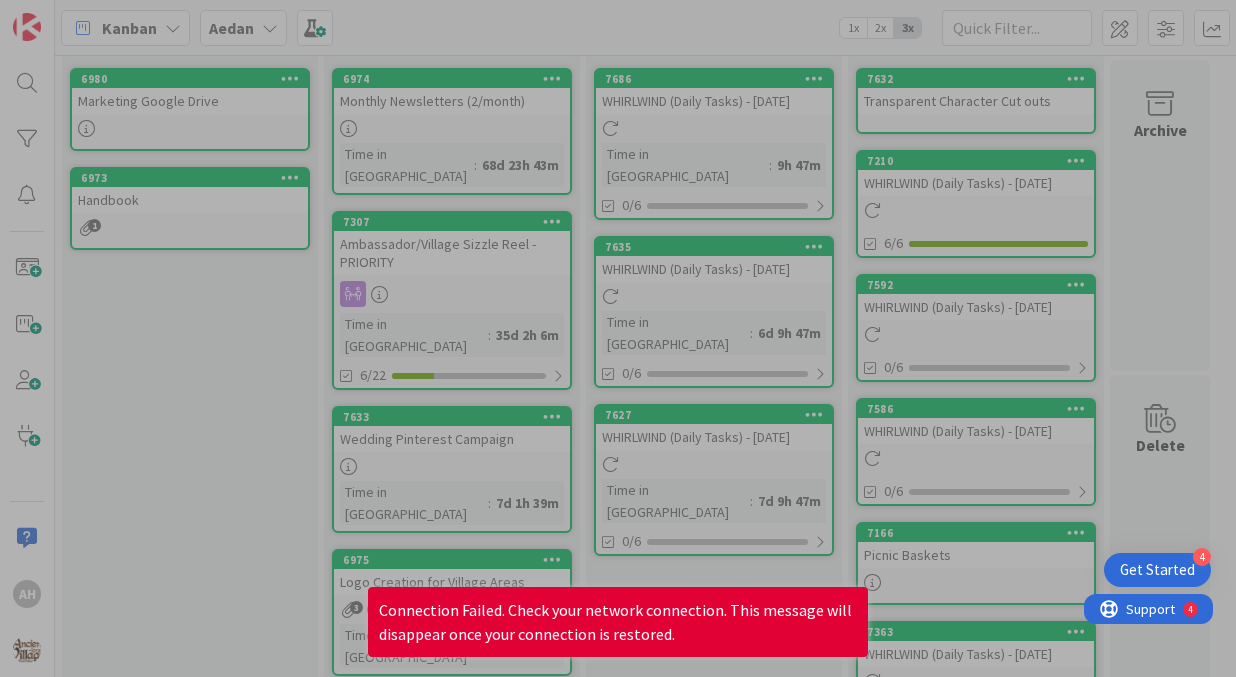 click at bounding box center (618, 338) 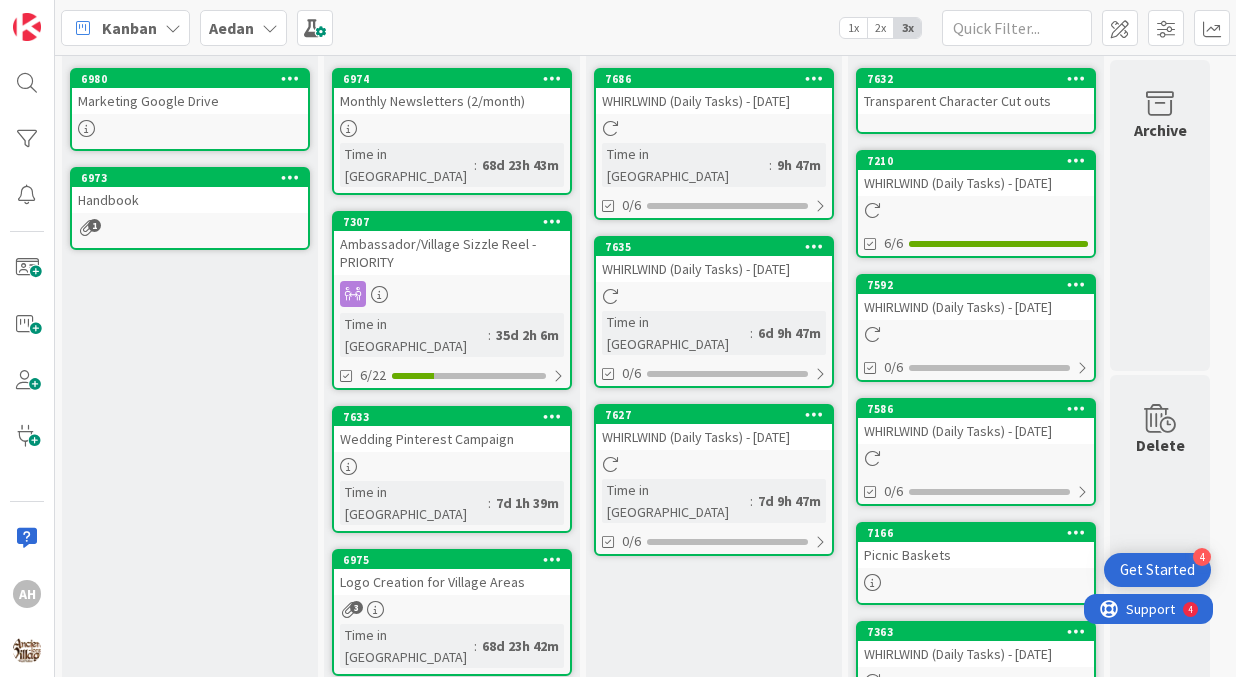 click at bounding box center (452, 466) 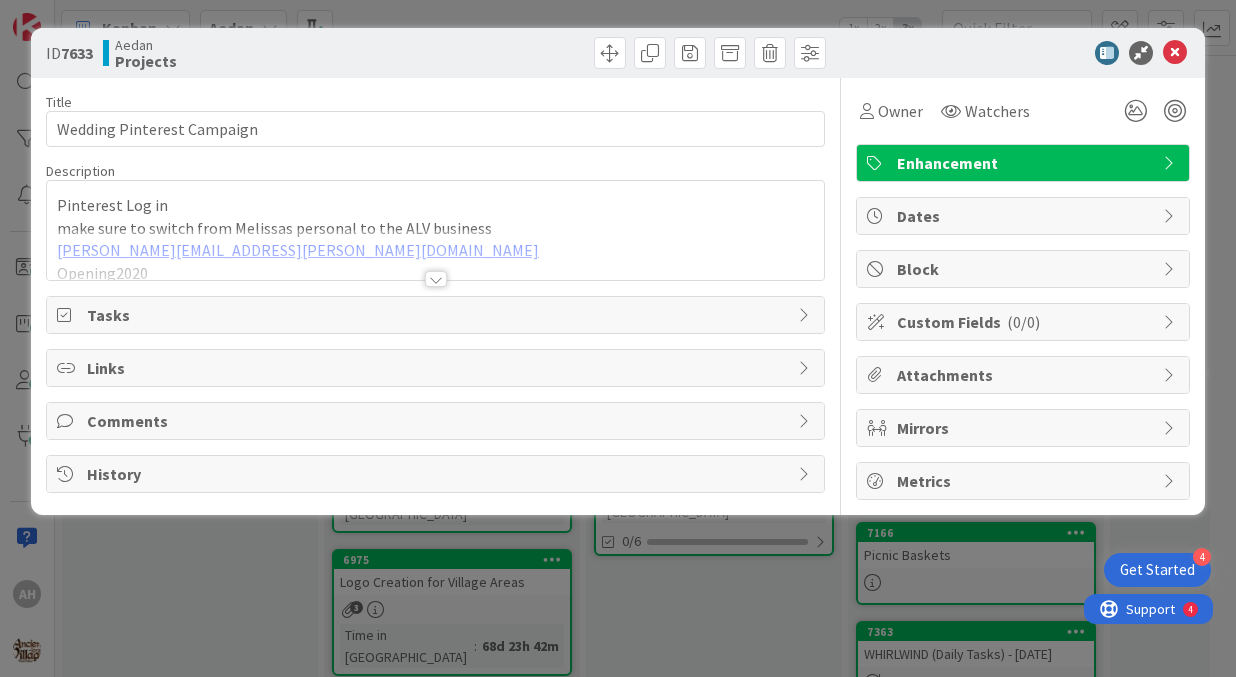 click at bounding box center [436, 279] 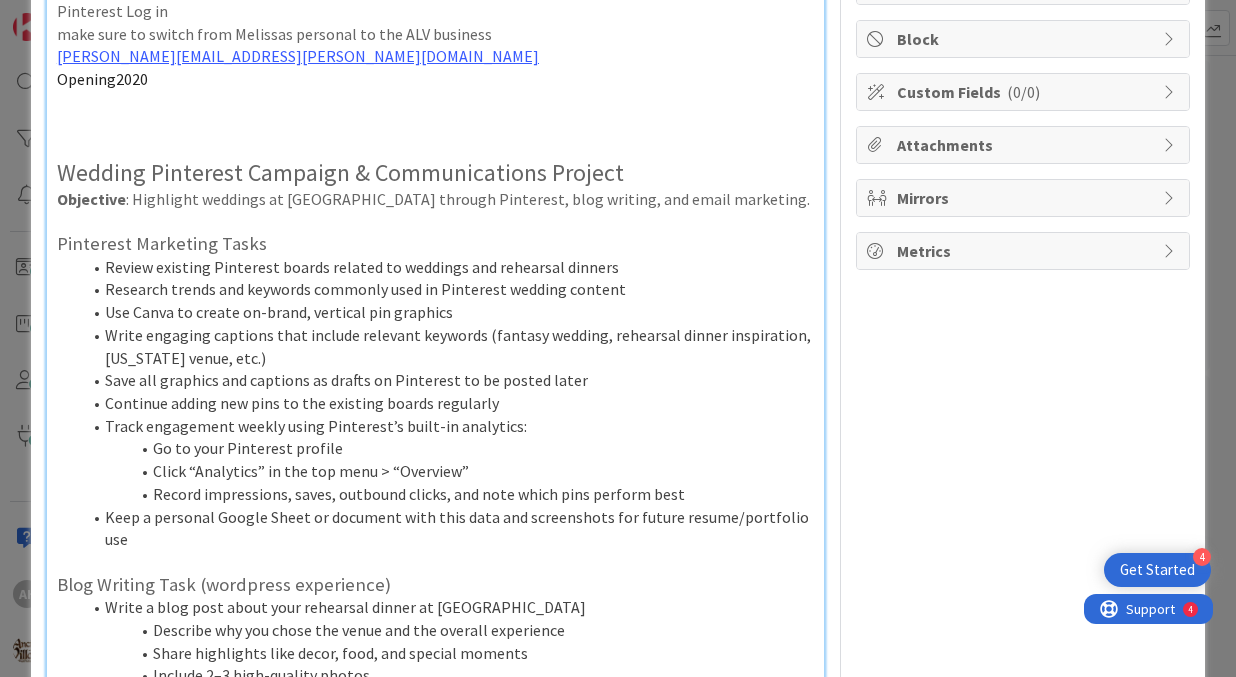 scroll, scrollTop: 277, scrollLeft: 0, axis: vertical 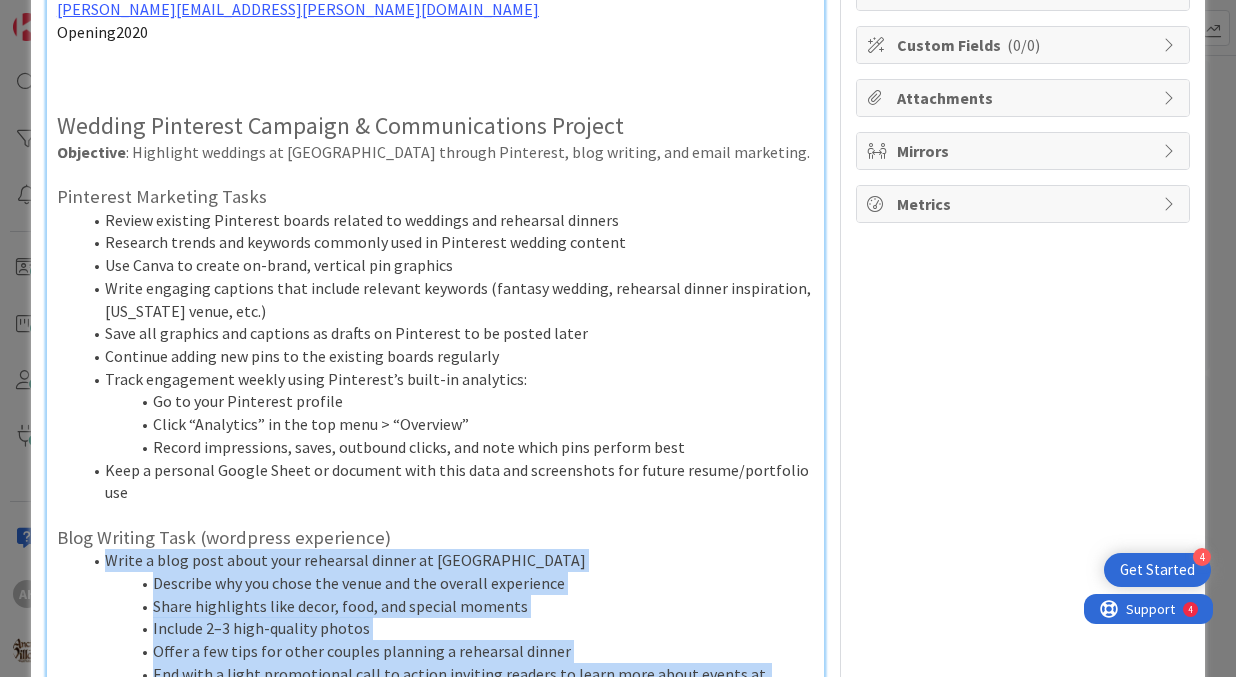 drag, startPoint x: 779, startPoint y: 640, endPoint x: 88, endPoint y: 523, distance: 700.8352 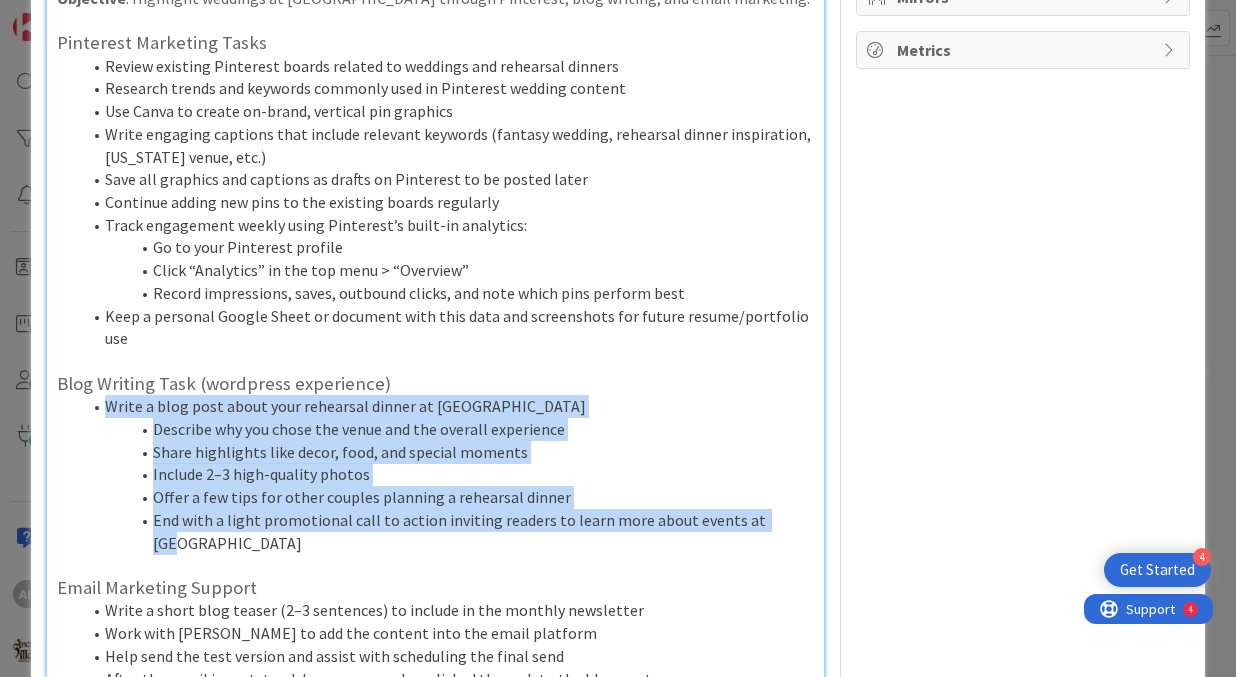 scroll, scrollTop: 445, scrollLeft: 0, axis: vertical 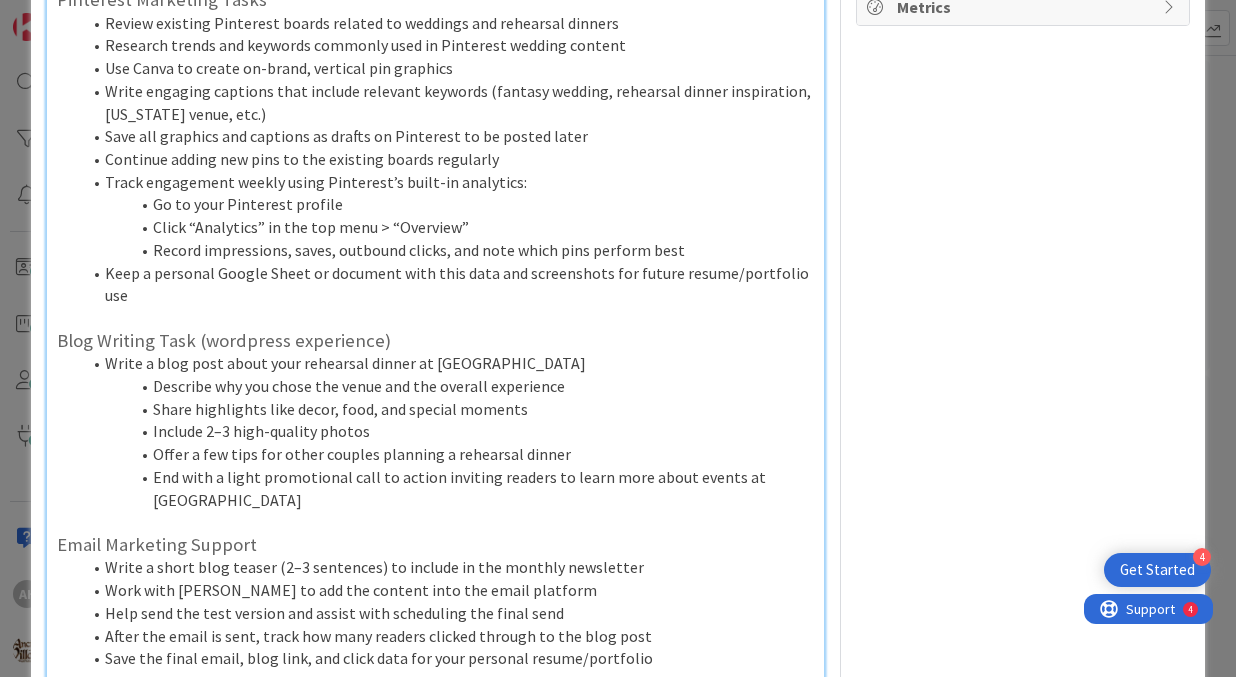 click at bounding box center (435, 522) 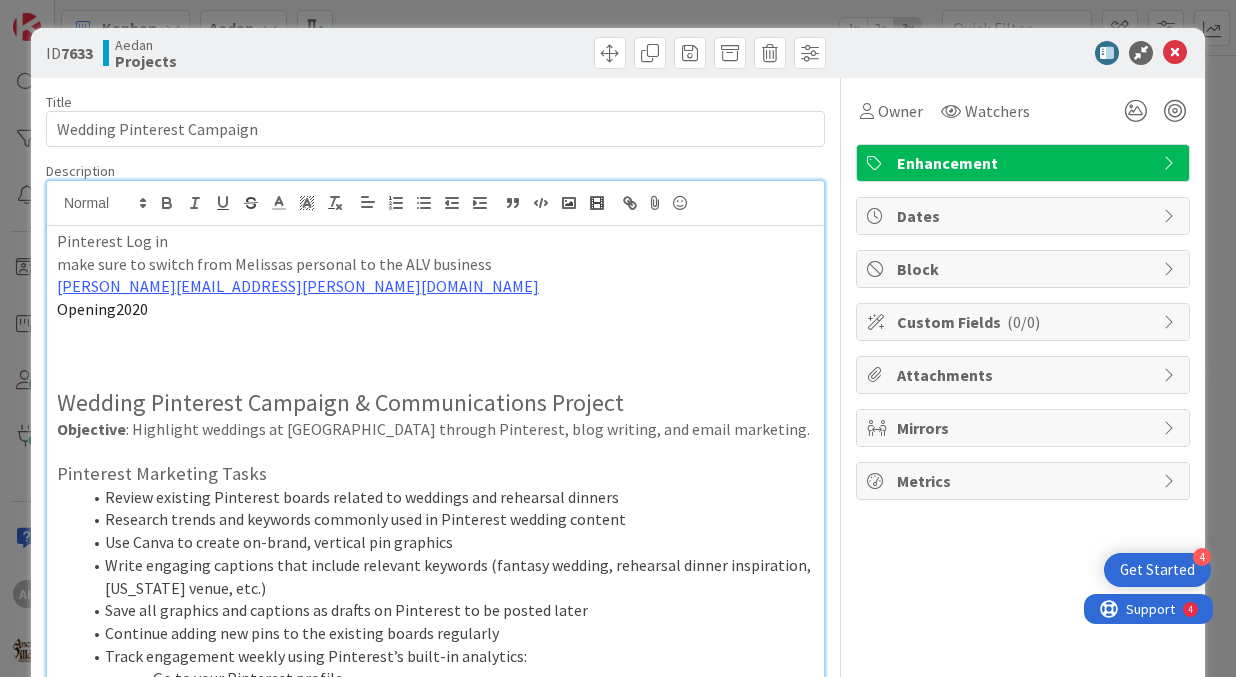 scroll, scrollTop: 0, scrollLeft: 0, axis: both 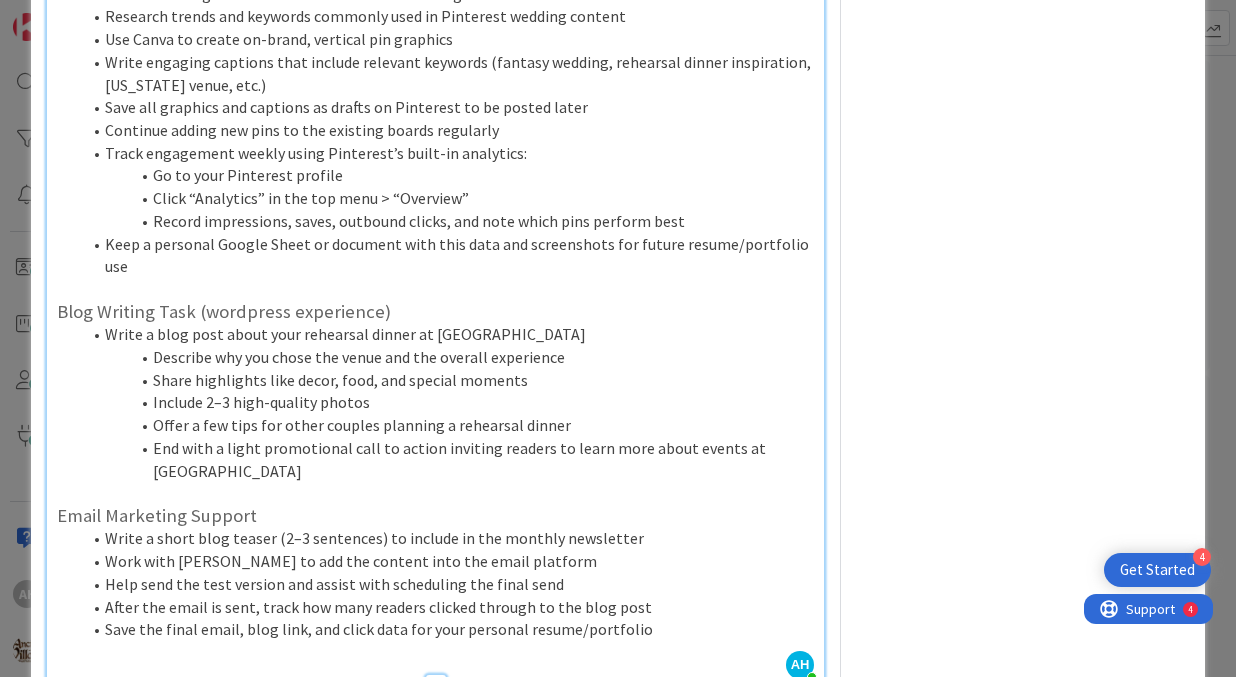 click on "ID  7633 Aedan Projects Title 26 / 128 Wedding Pinterest Campaign Description [PERSON_NAME] joined  34 m ago Pinterest Log in make sure to switch from Melissas personal to the ALV business [PERSON_NAME][EMAIL_ADDRESS][PERSON_NAME][DOMAIN_NAME] Opening2020 Wedding Pinterest Campaign & Communications Project Objective : Highlight weddings at [GEOGRAPHIC_DATA] through Pinterest, blog writing, and email marketing. Pinterest Marketing Tasks Review existing Pinterest boards related to weddings and rehearsal dinners Research trends and keywords commonly used in Pinterest wedding content Use Canva to create on-brand, vertical pin graphics Write engaging captions that include relevant keywords (fantasy wedding, rehearsal dinner inspiration, [US_STATE] venue, etc.) Save all graphics and captions as drafts on Pinterest to be posted later Continue adding new pins to the existing boards regularly Track engagement weekly using Pinterest’s built-in analytics: Go to your Pinterest profile Click “Analytics” in the top menu > “Overview” ( )" at bounding box center (618, 338) 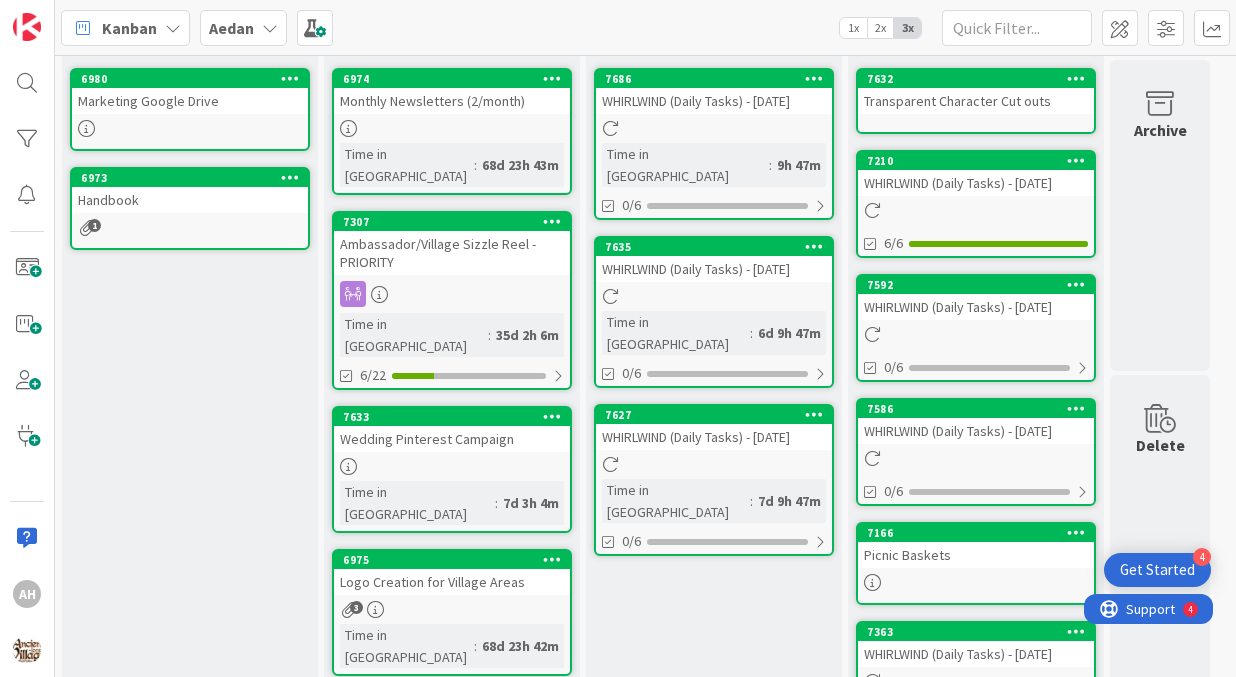scroll, scrollTop: 0, scrollLeft: 0, axis: both 